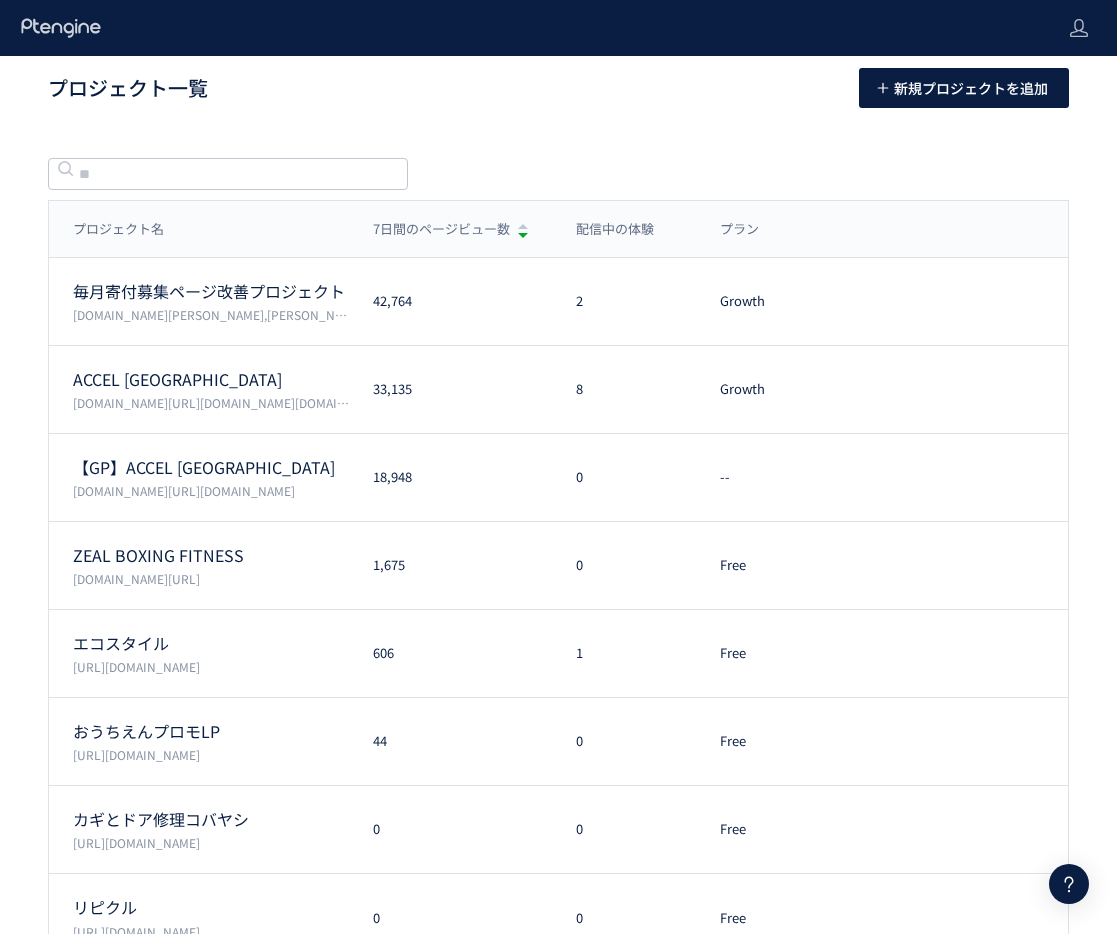 scroll, scrollTop: 0, scrollLeft: 0, axis: both 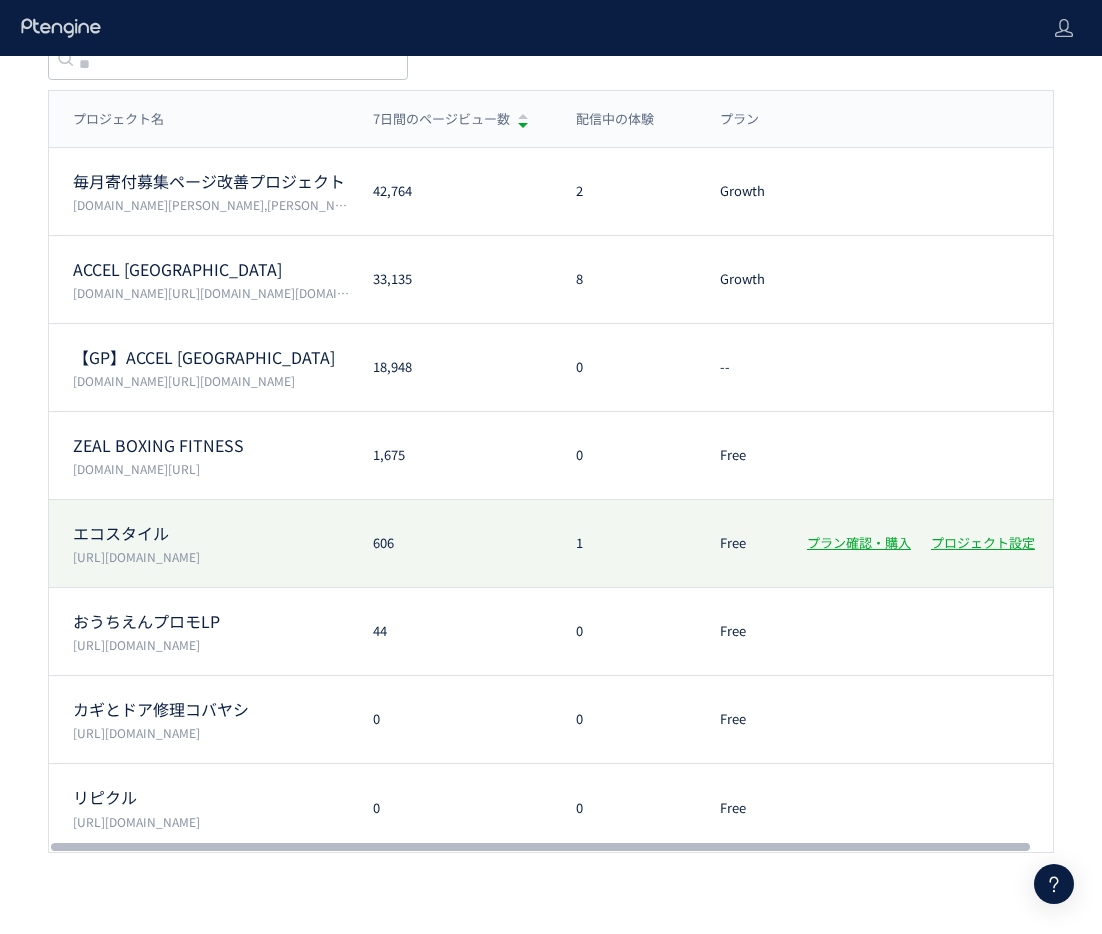 click on "エコスタイル" 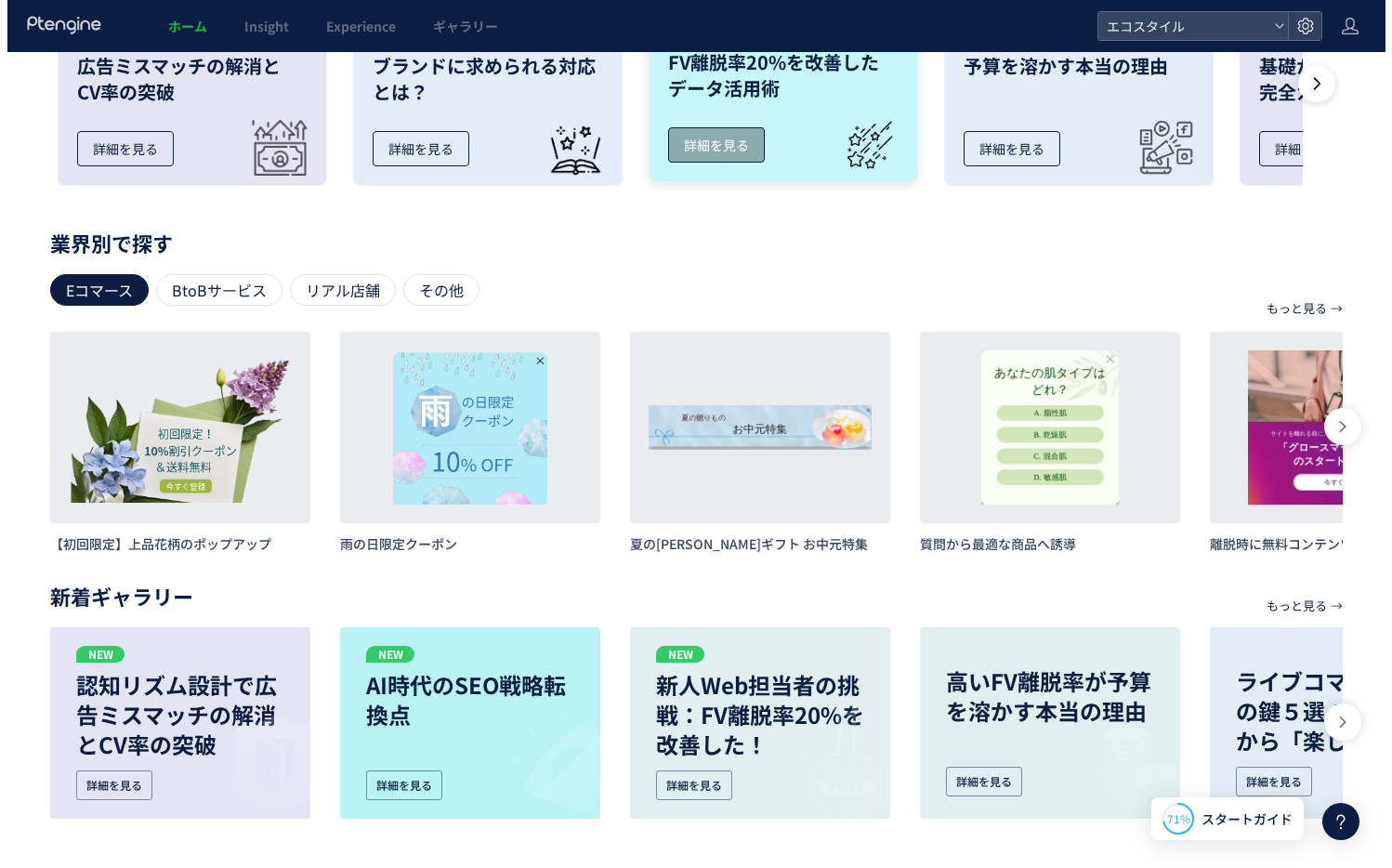 scroll, scrollTop: 0, scrollLeft: 0, axis: both 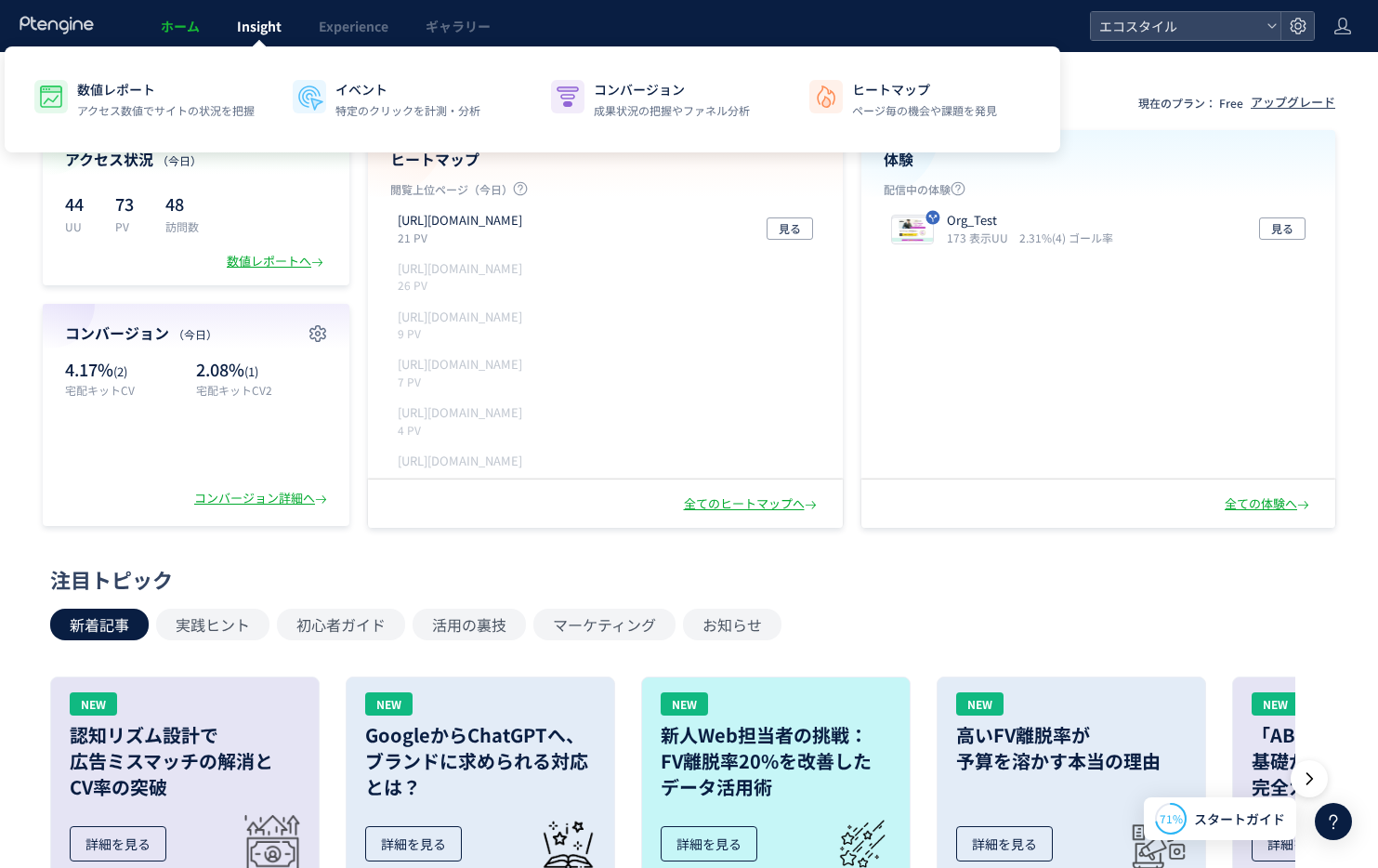 click on "Insight" 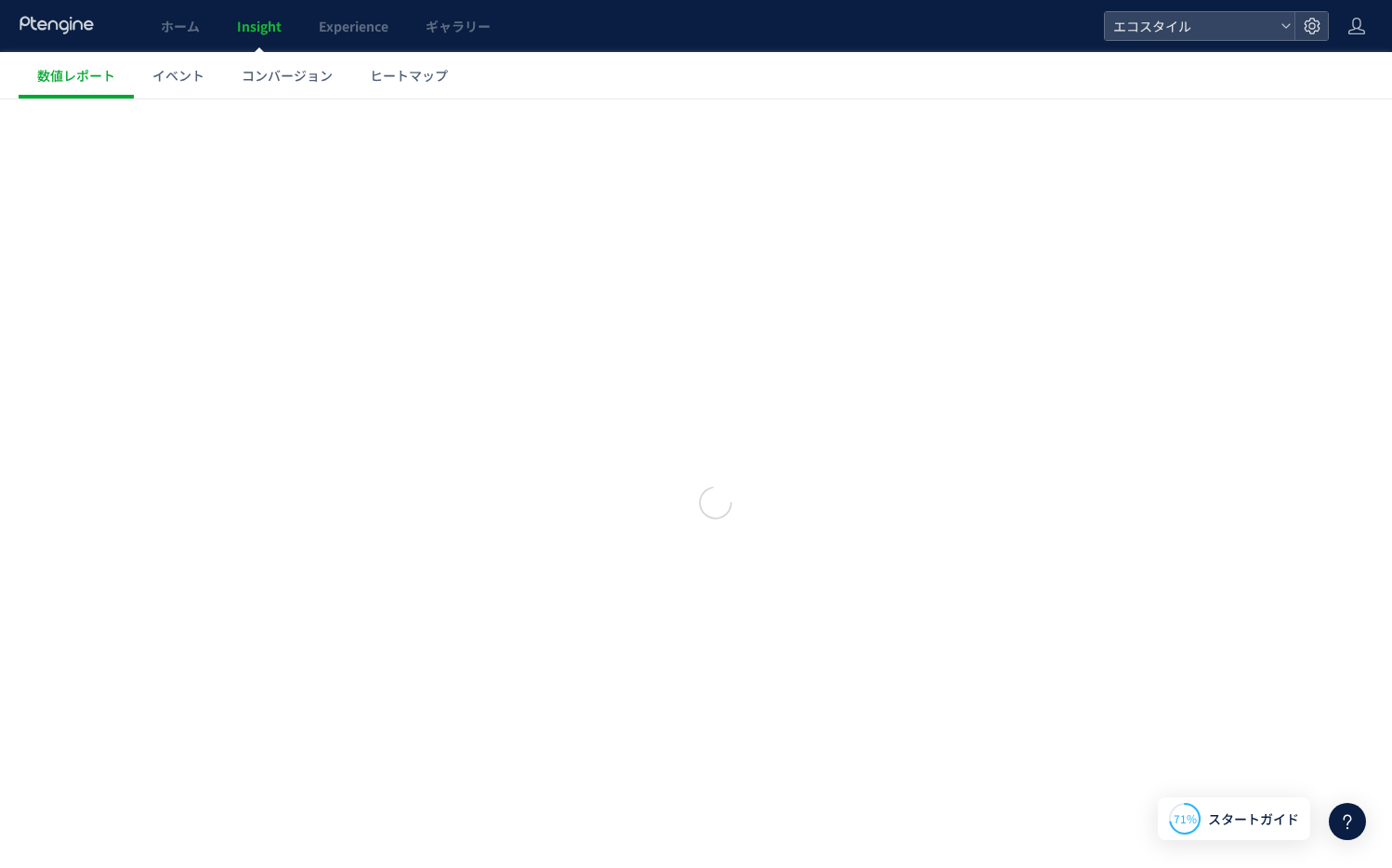 click 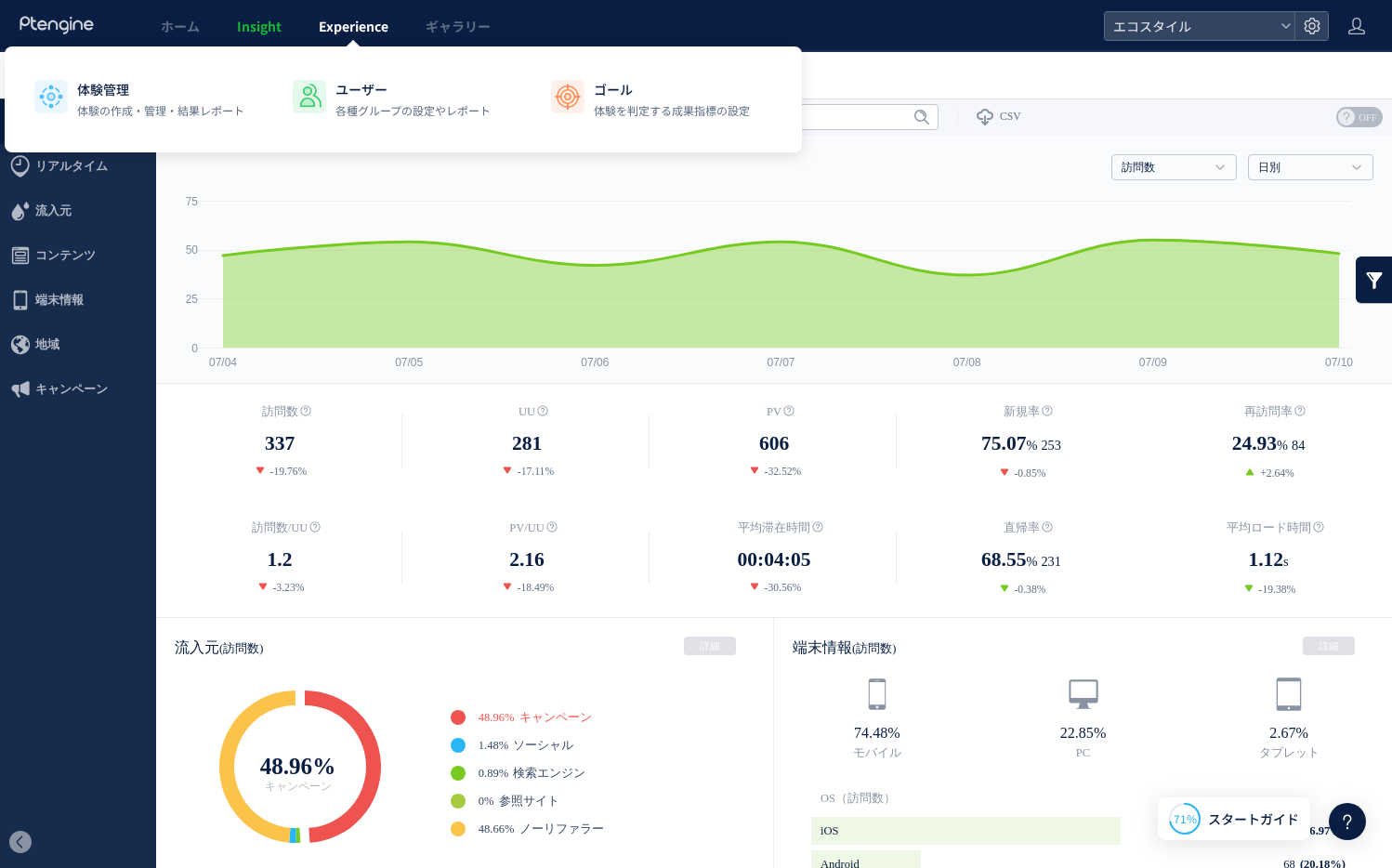click on "Experience" at bounding box center (353, 26) 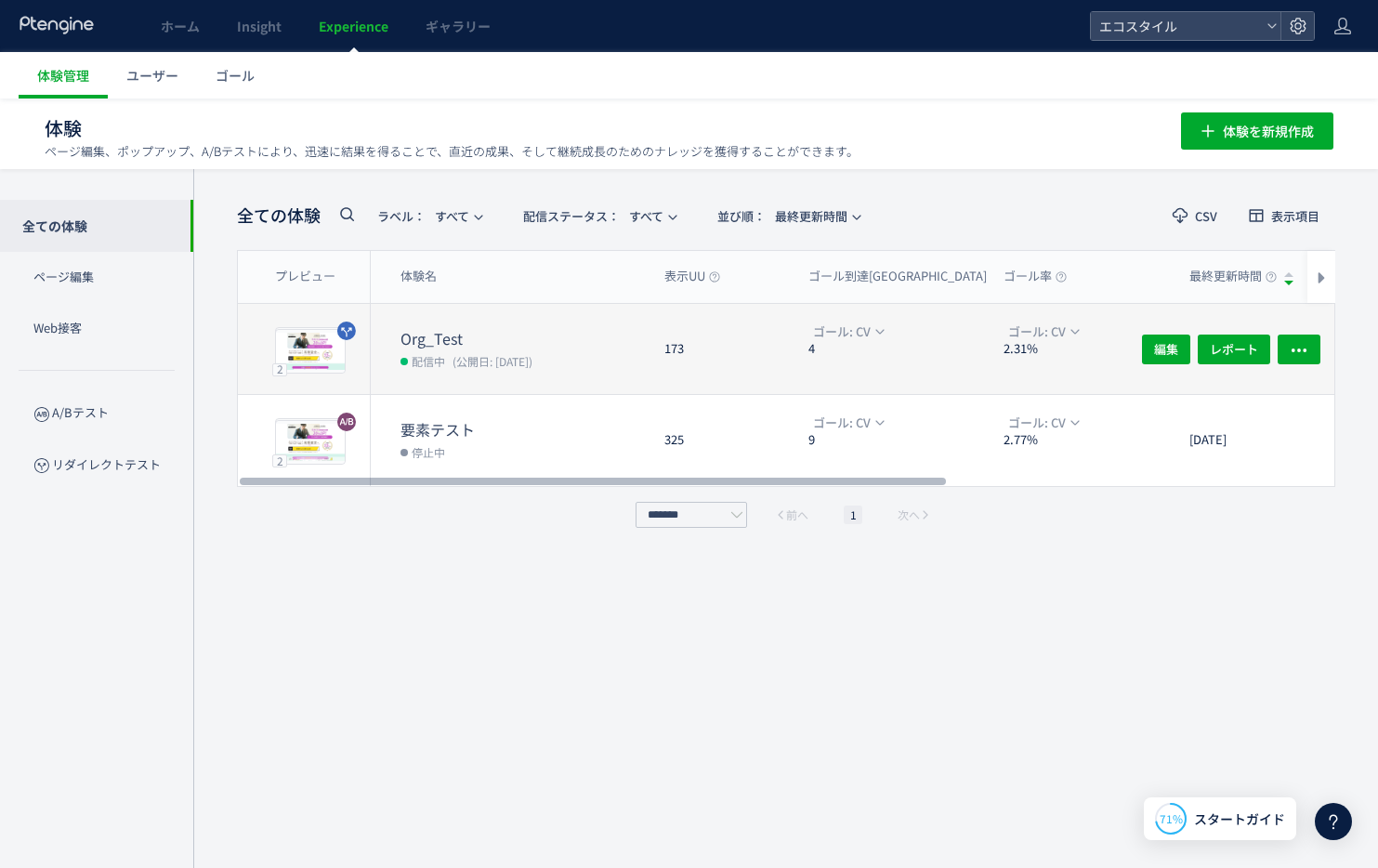 click on "173" 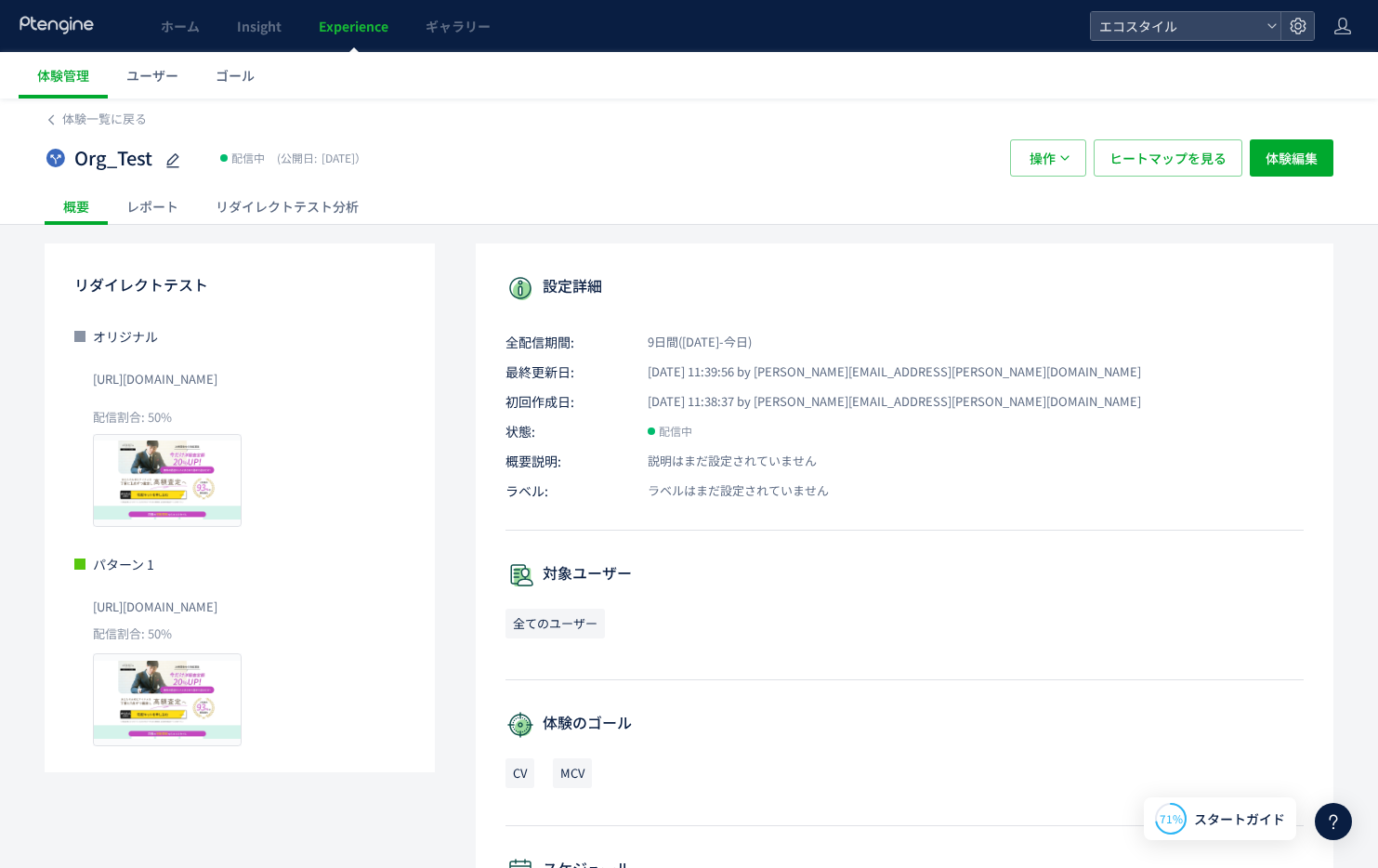 click on "リダイレクトテスト分析" 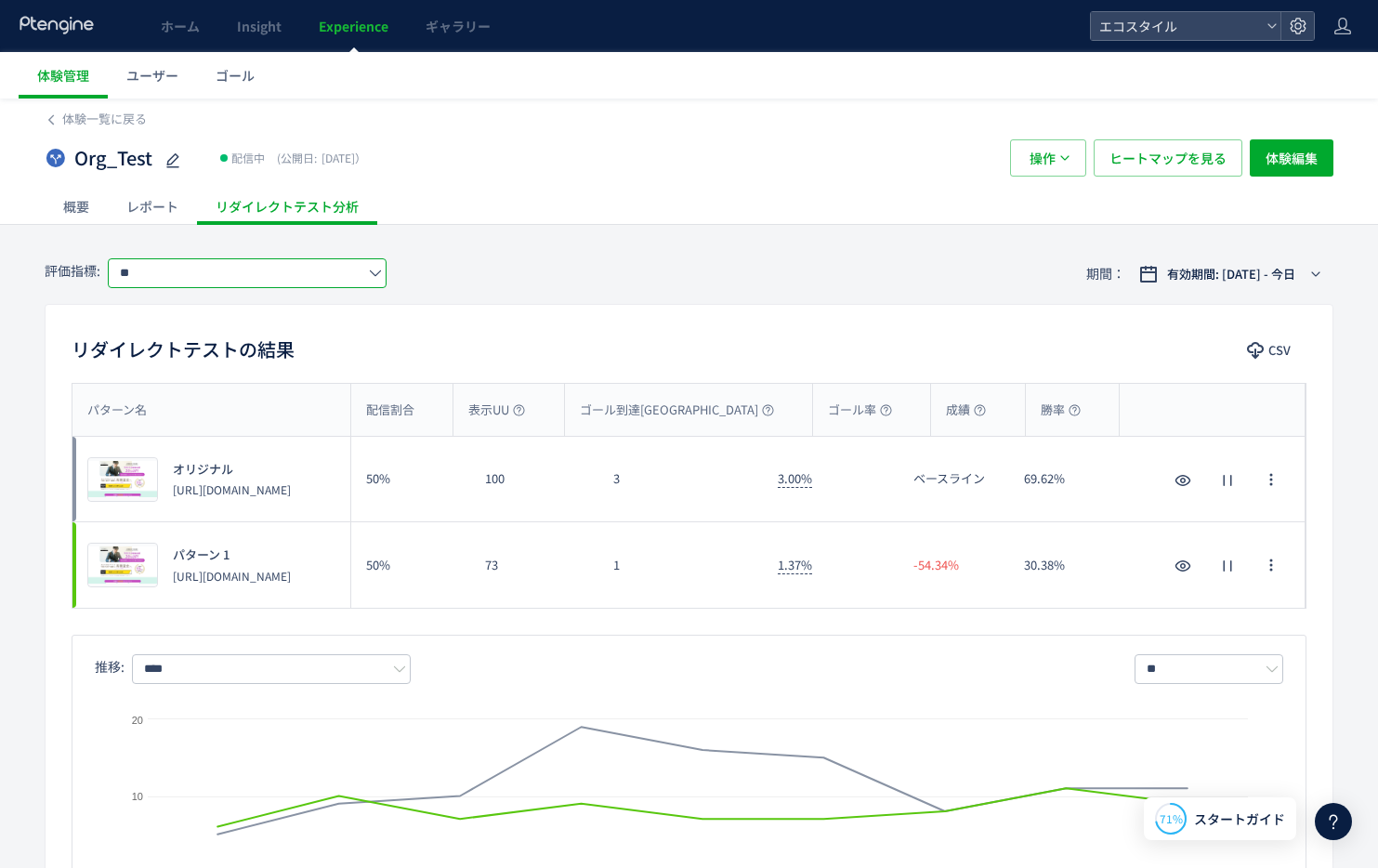click on "**" 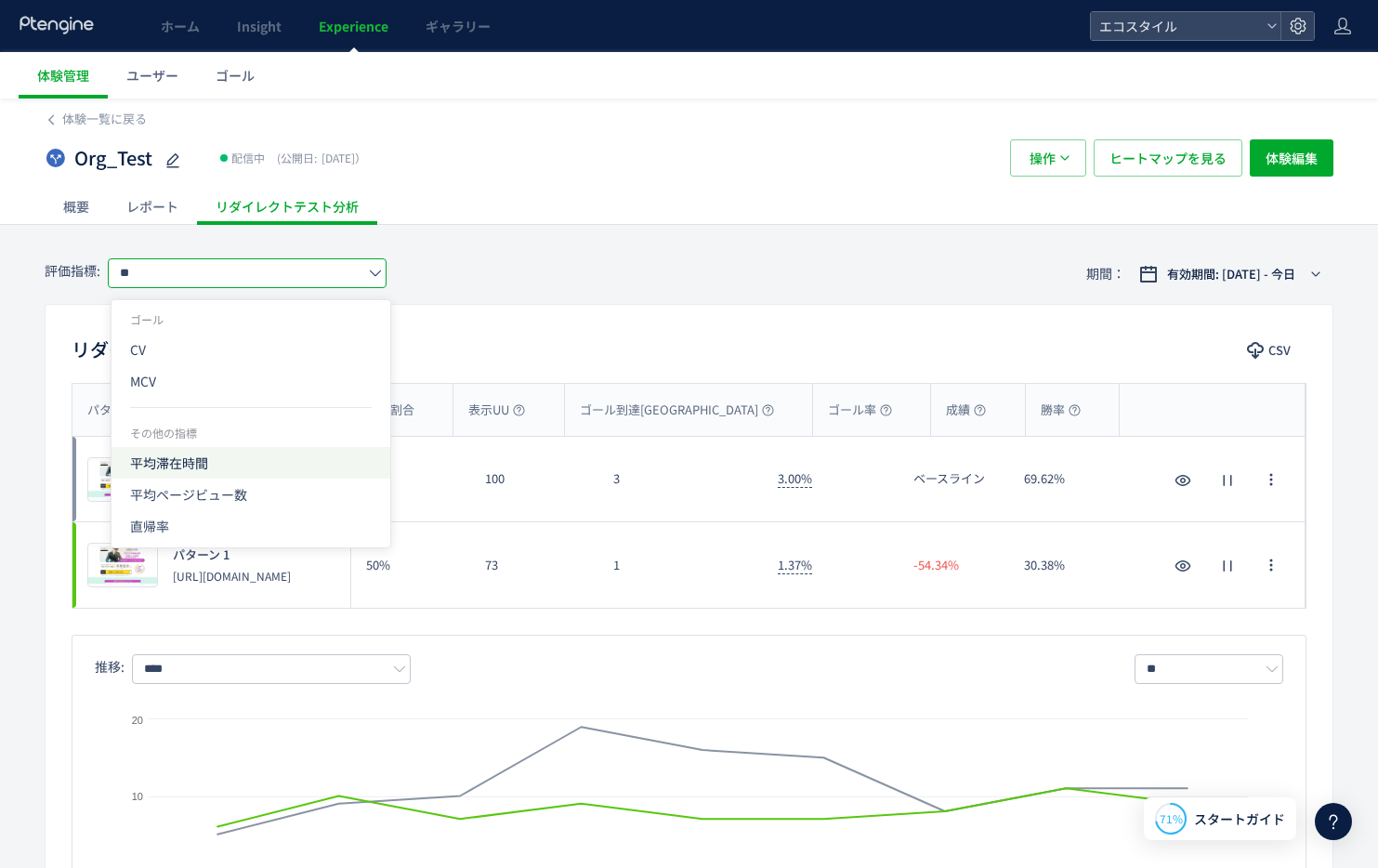 click on "平均滞在時間" 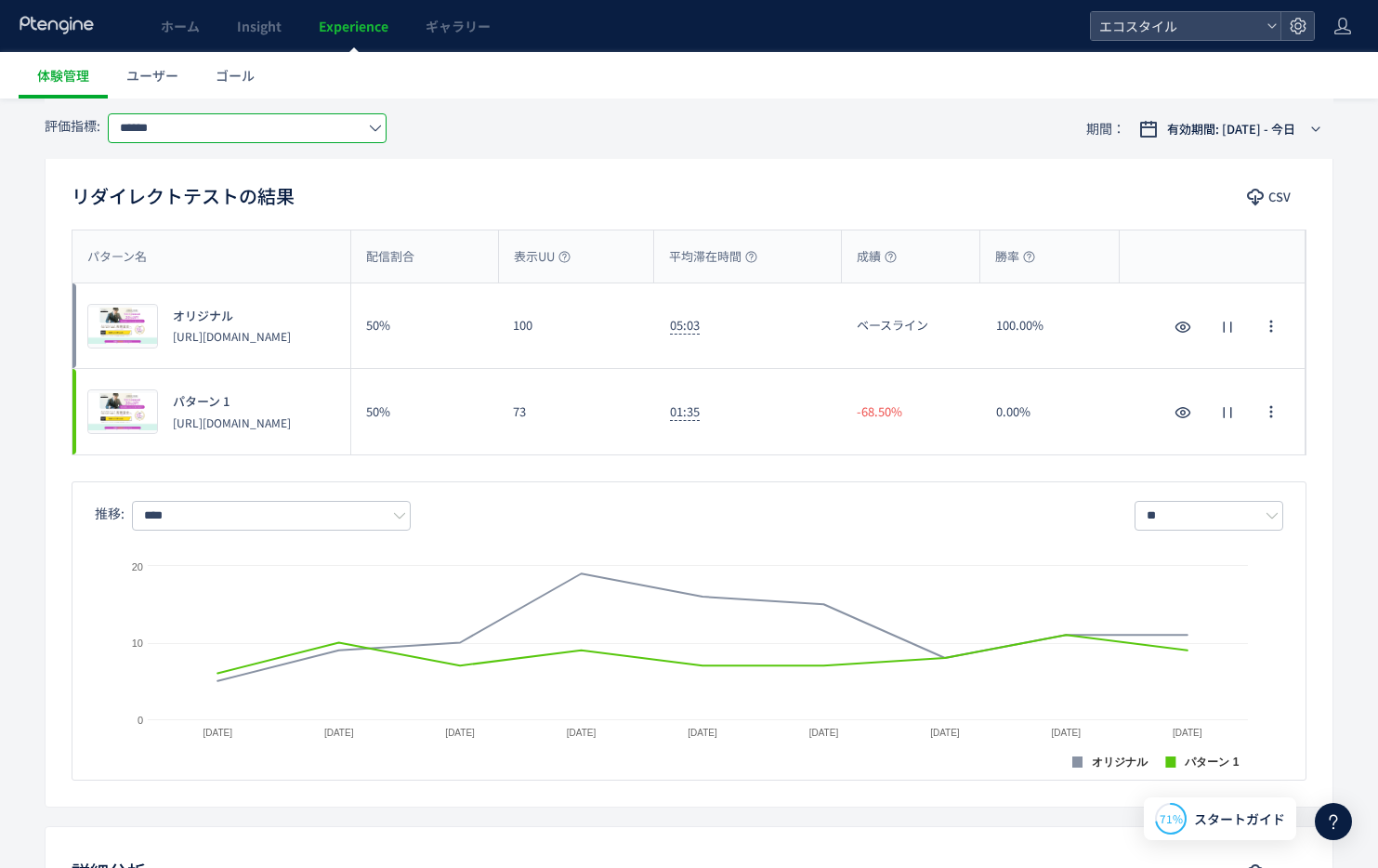 scroll, scrollTop: 0, scrollLeft: 0, axis: both 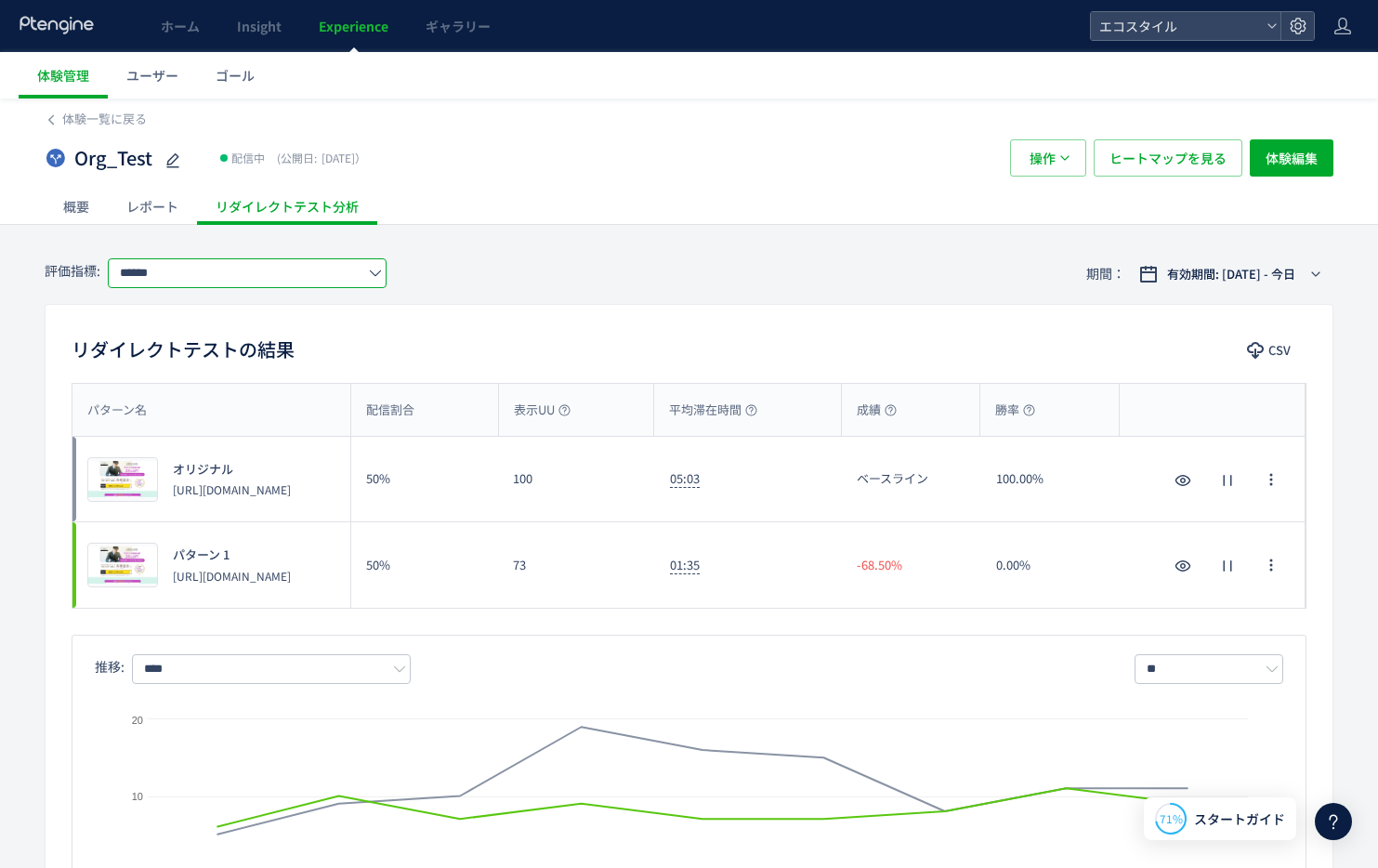 click on "******" 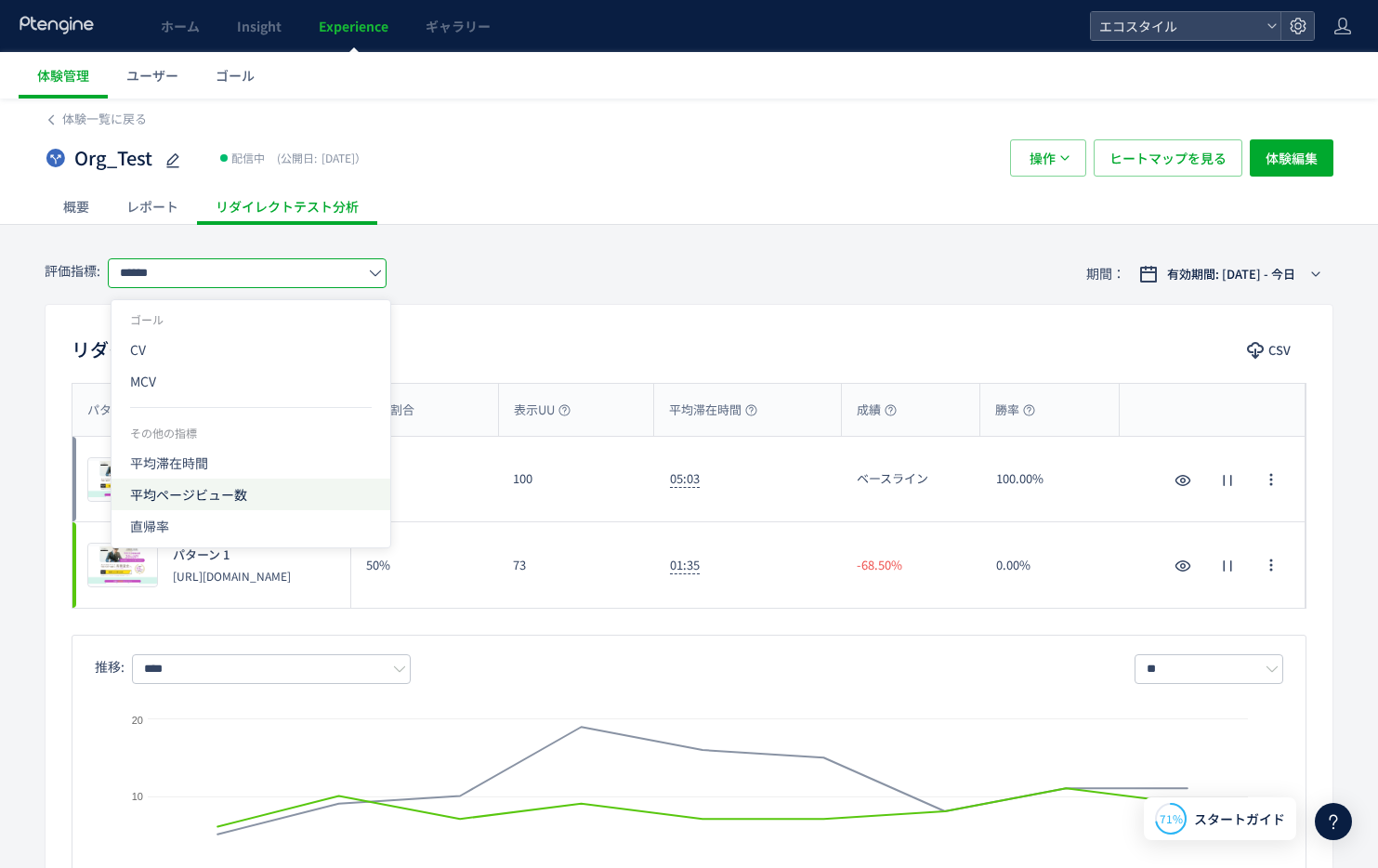 click on "平均ページビュー数" 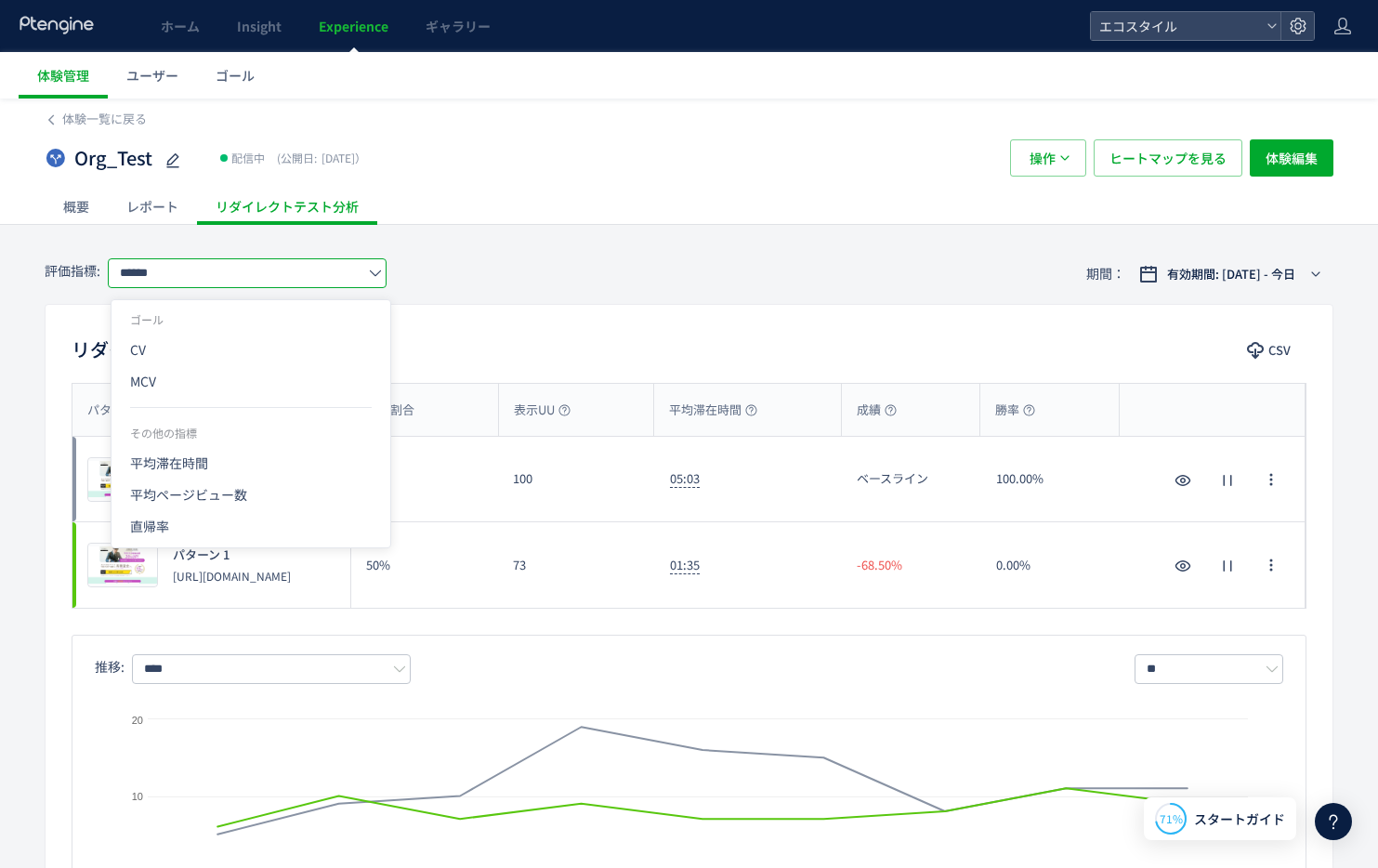 type on "*********" 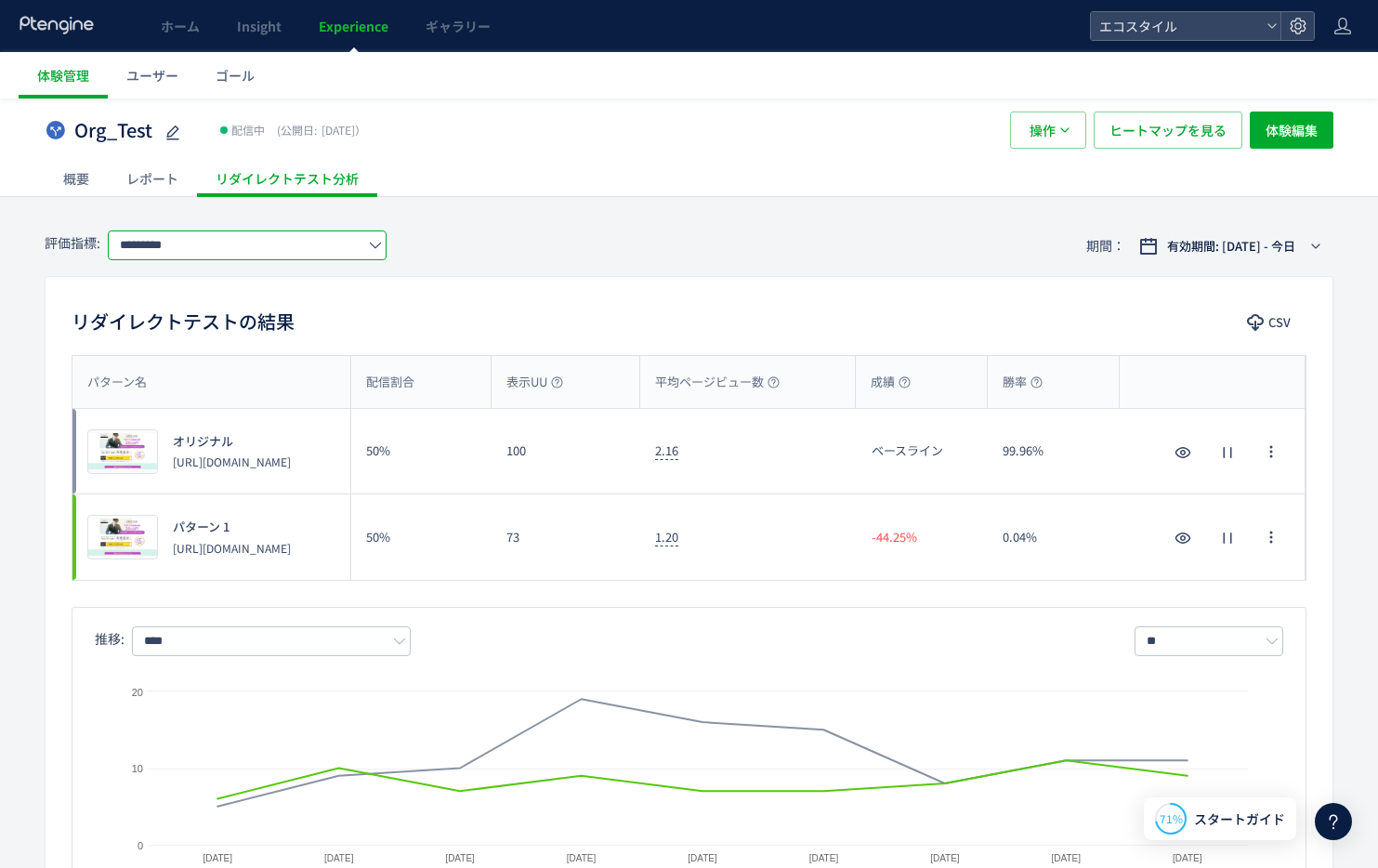 scroll, scrollTop: 0, scrollLeft: 0, axis: both 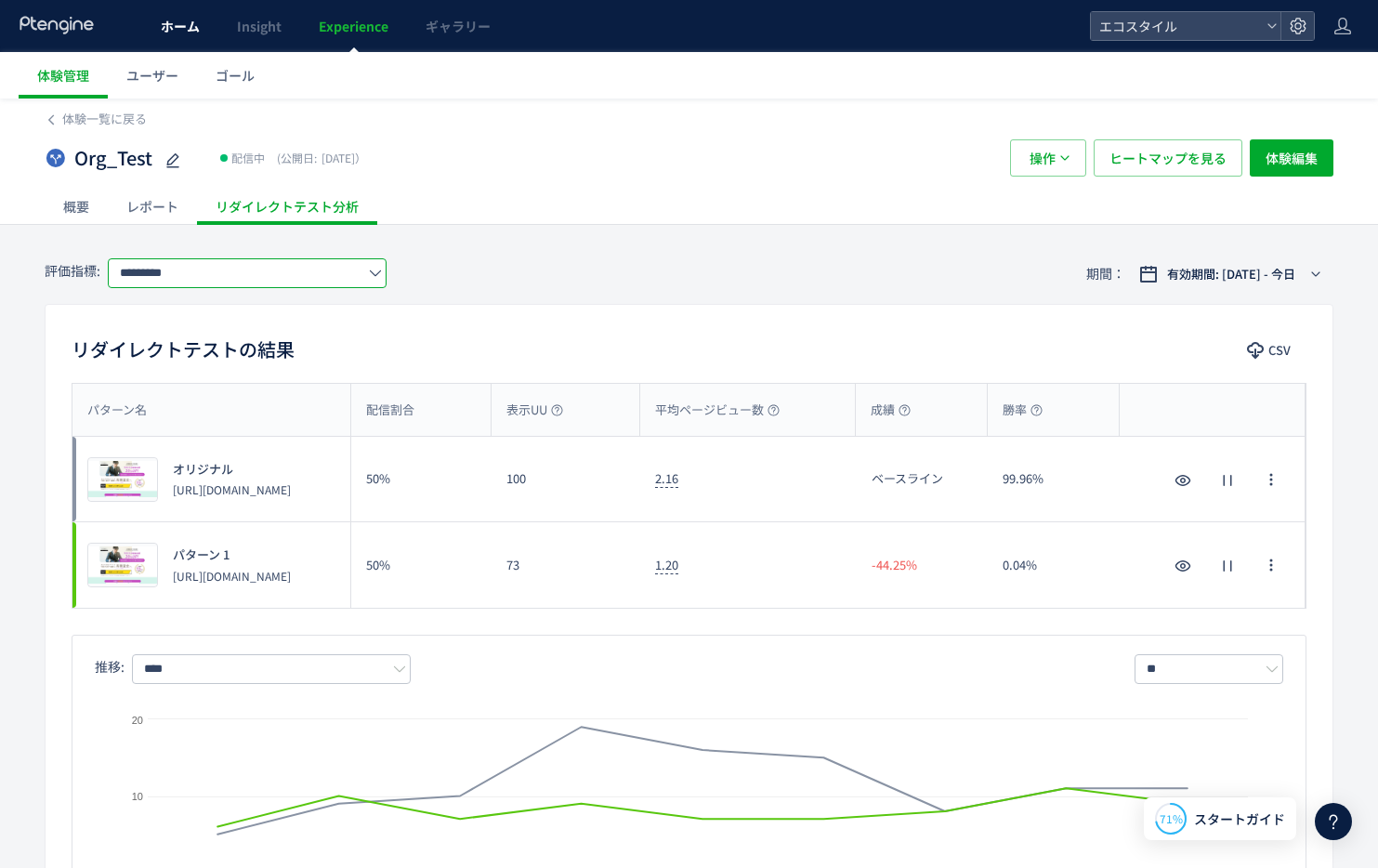 click on "ホーム" at bounding box center (180, 26) 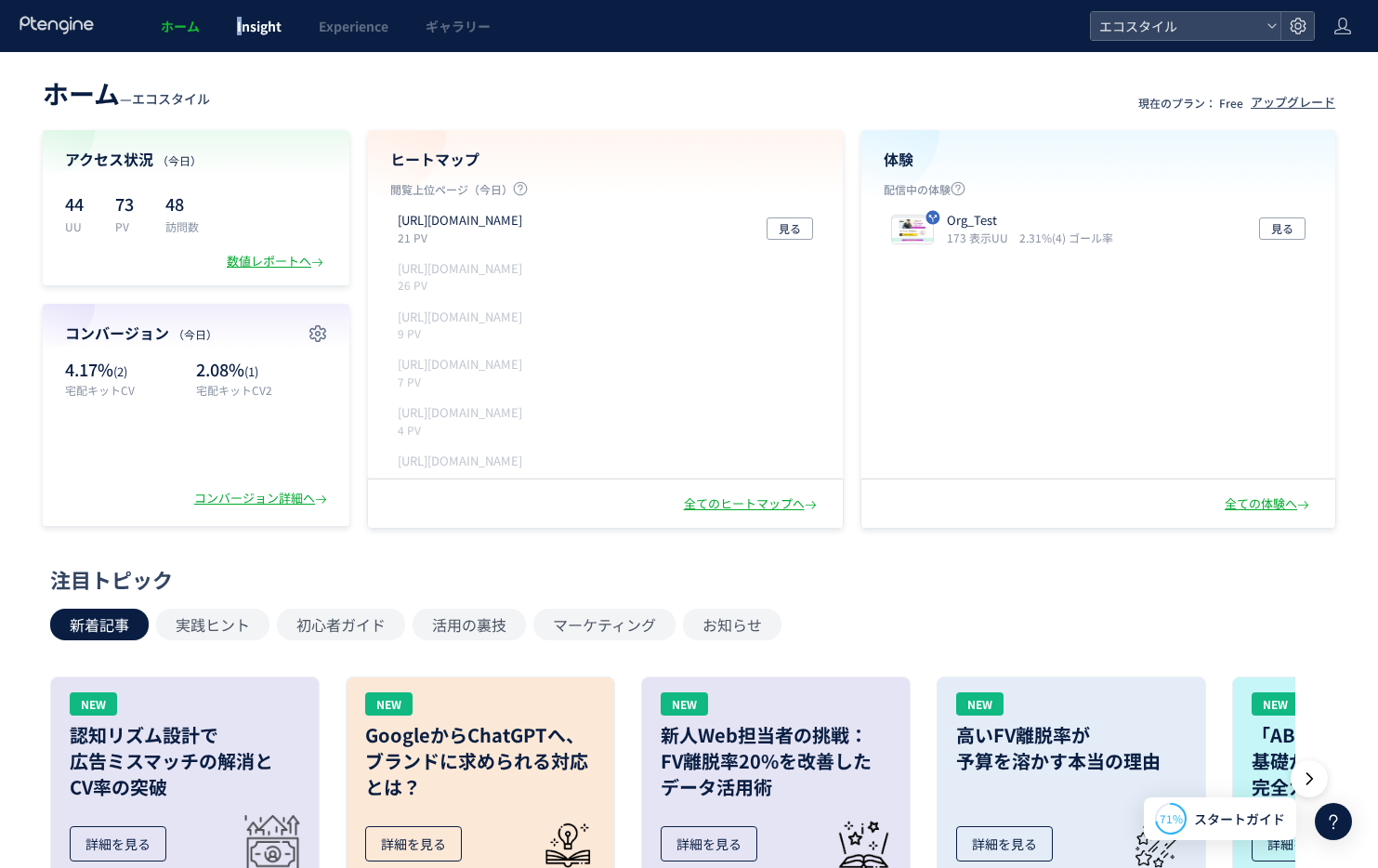 click on "Insight" at bounding box center (259, 26) 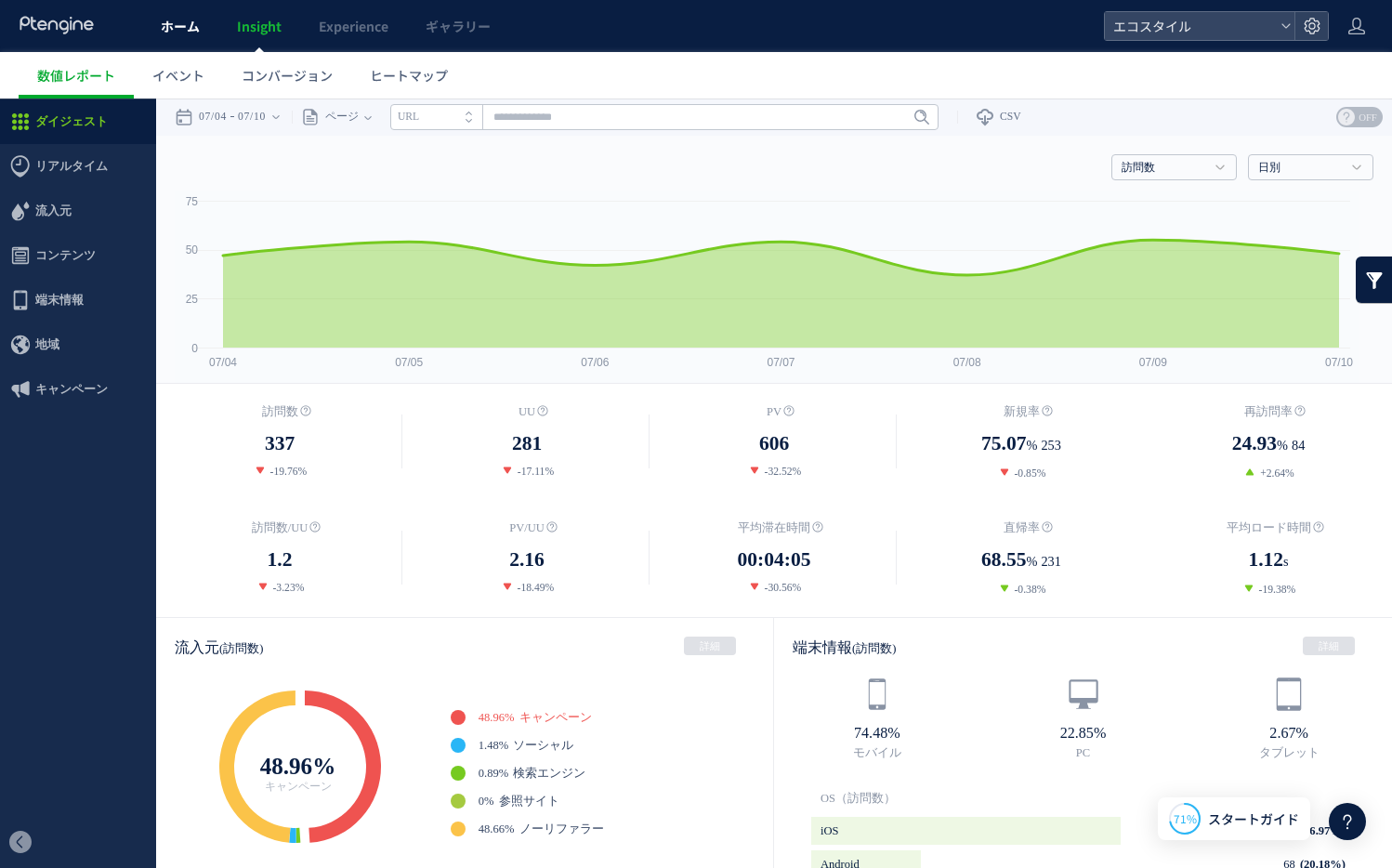 click on "ホーム" at bounding box center [180, 26] 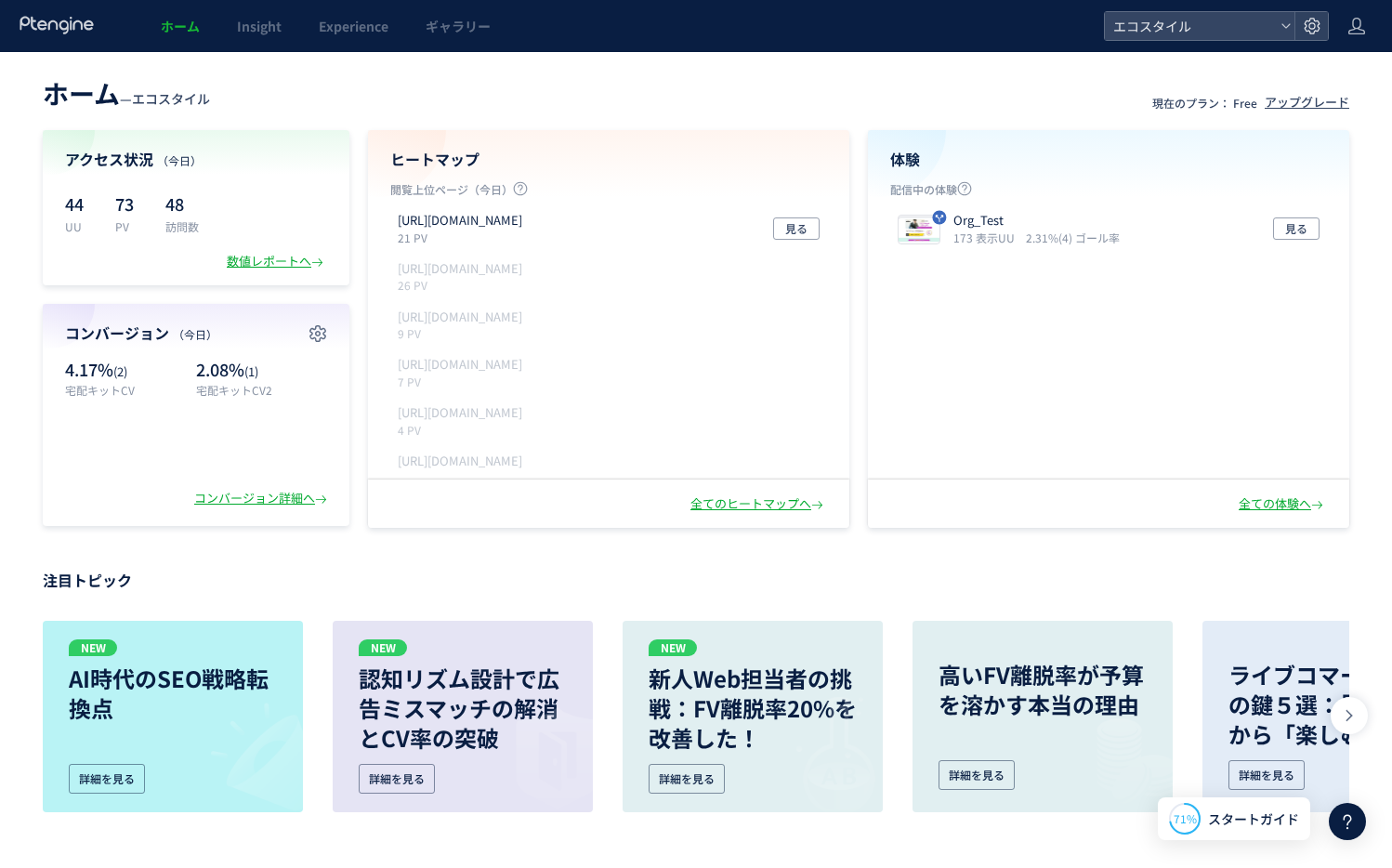 click 